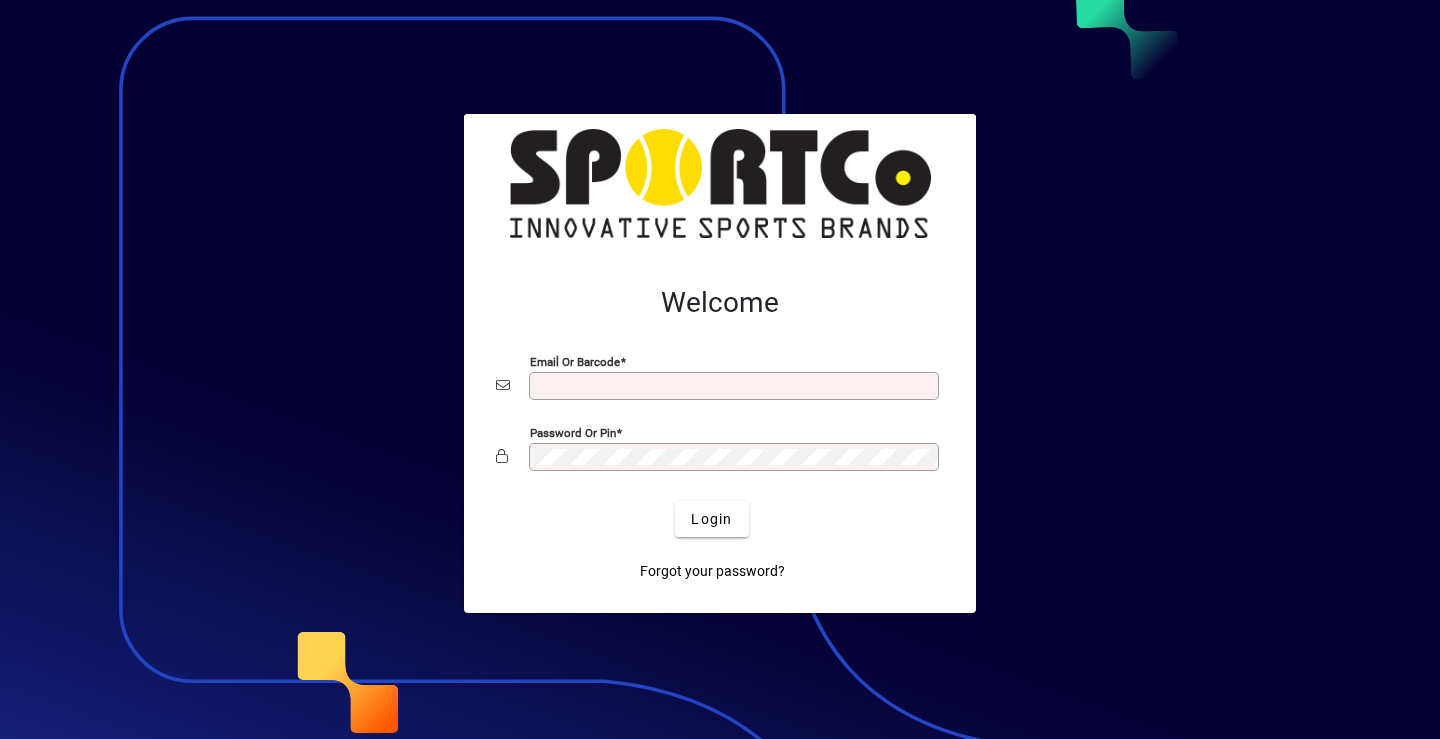 scroll, scrollTop: 0, scrollLeft: 0, axis: both 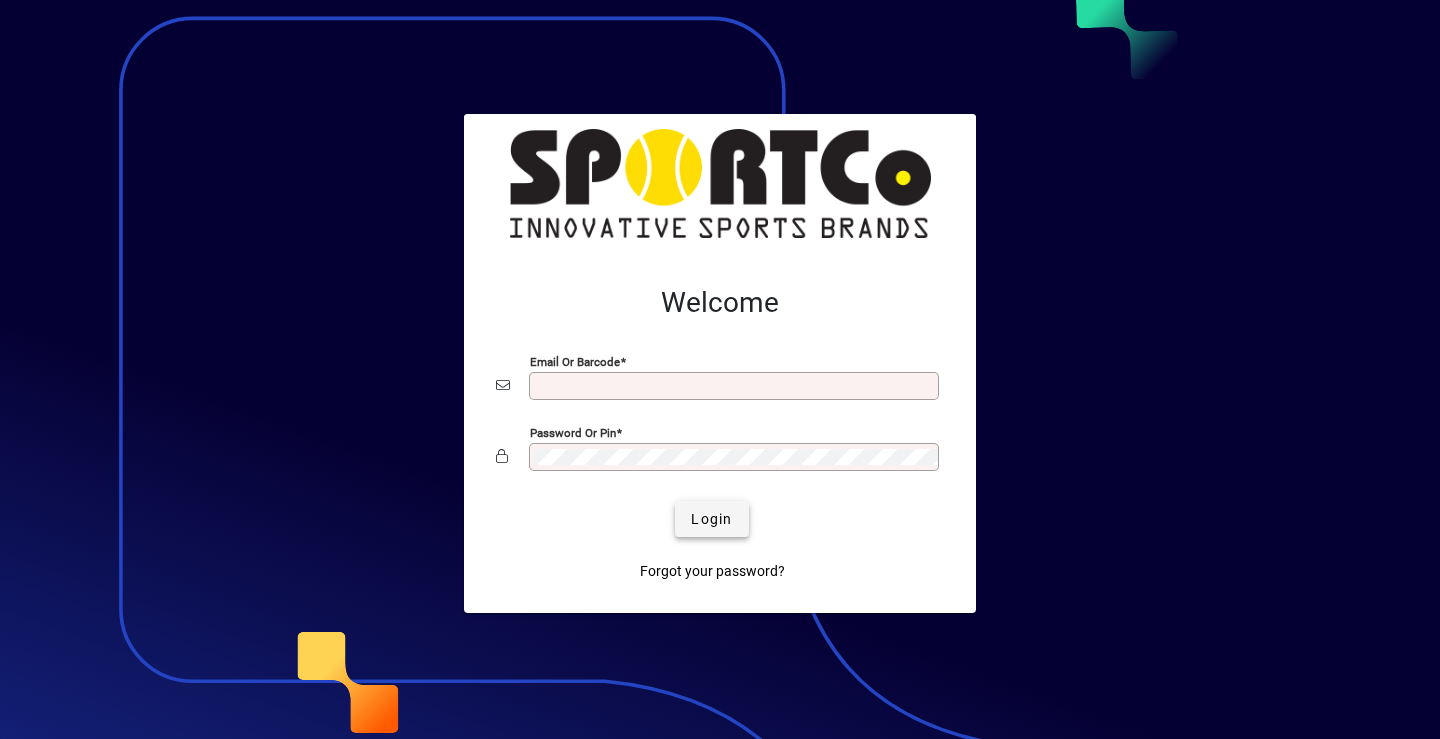 type on "**********" 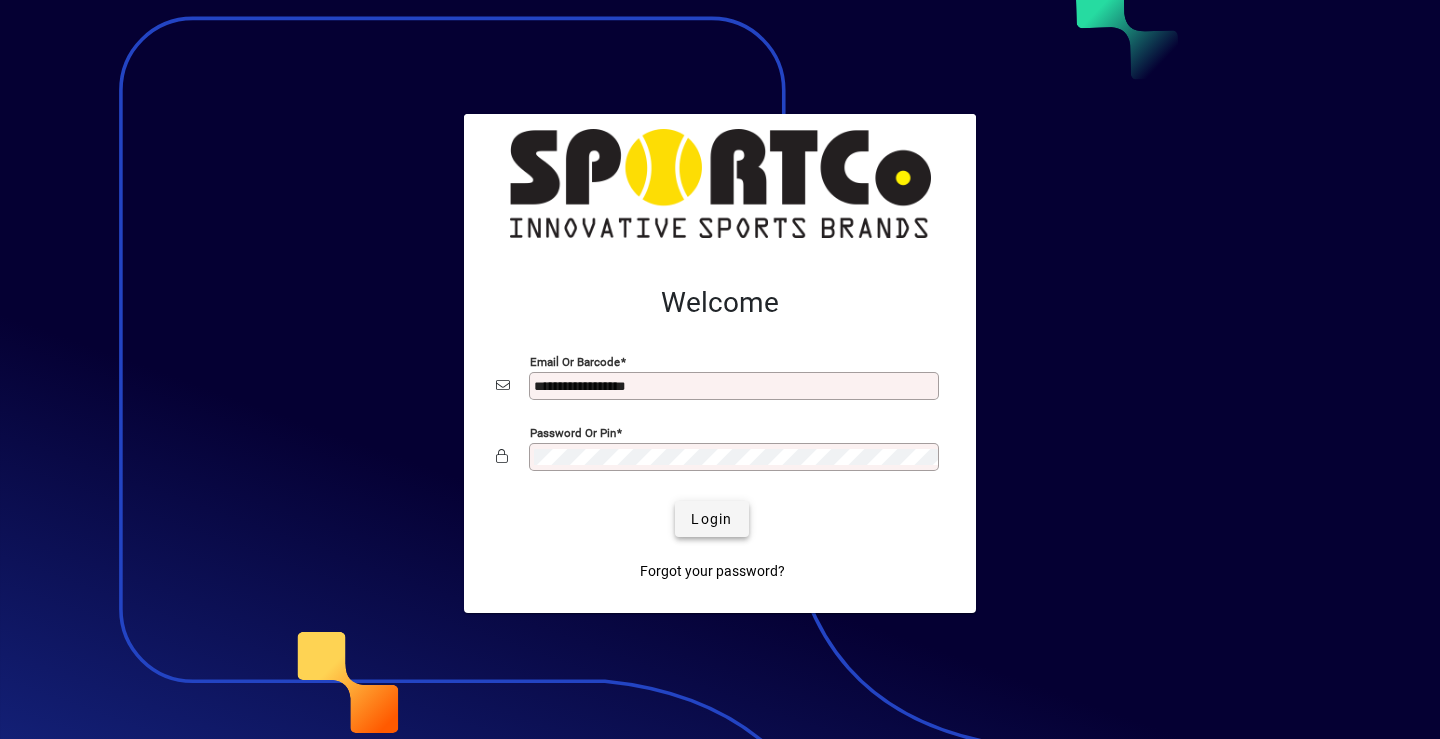 click on "Login" 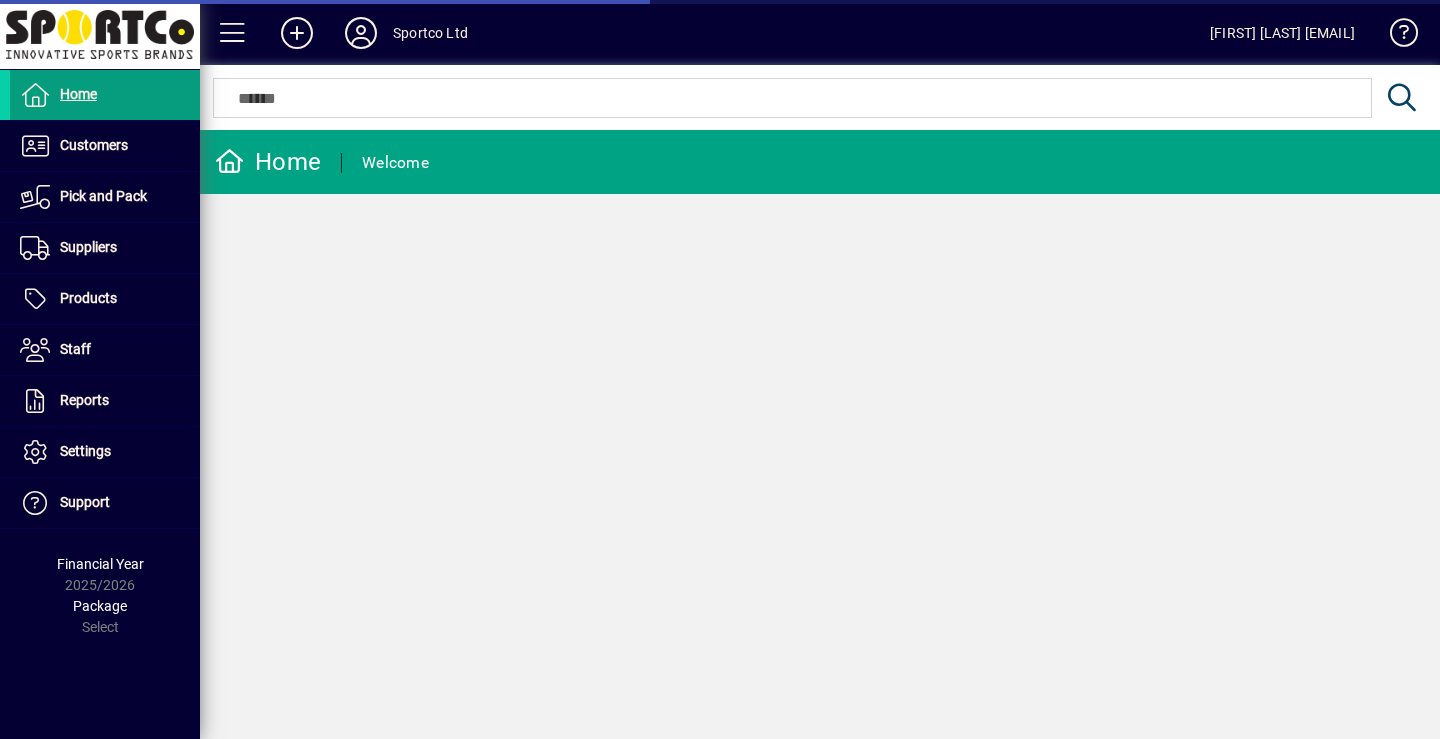 scroll, scrollTop: 0, scrollLeft: 0, axis: both 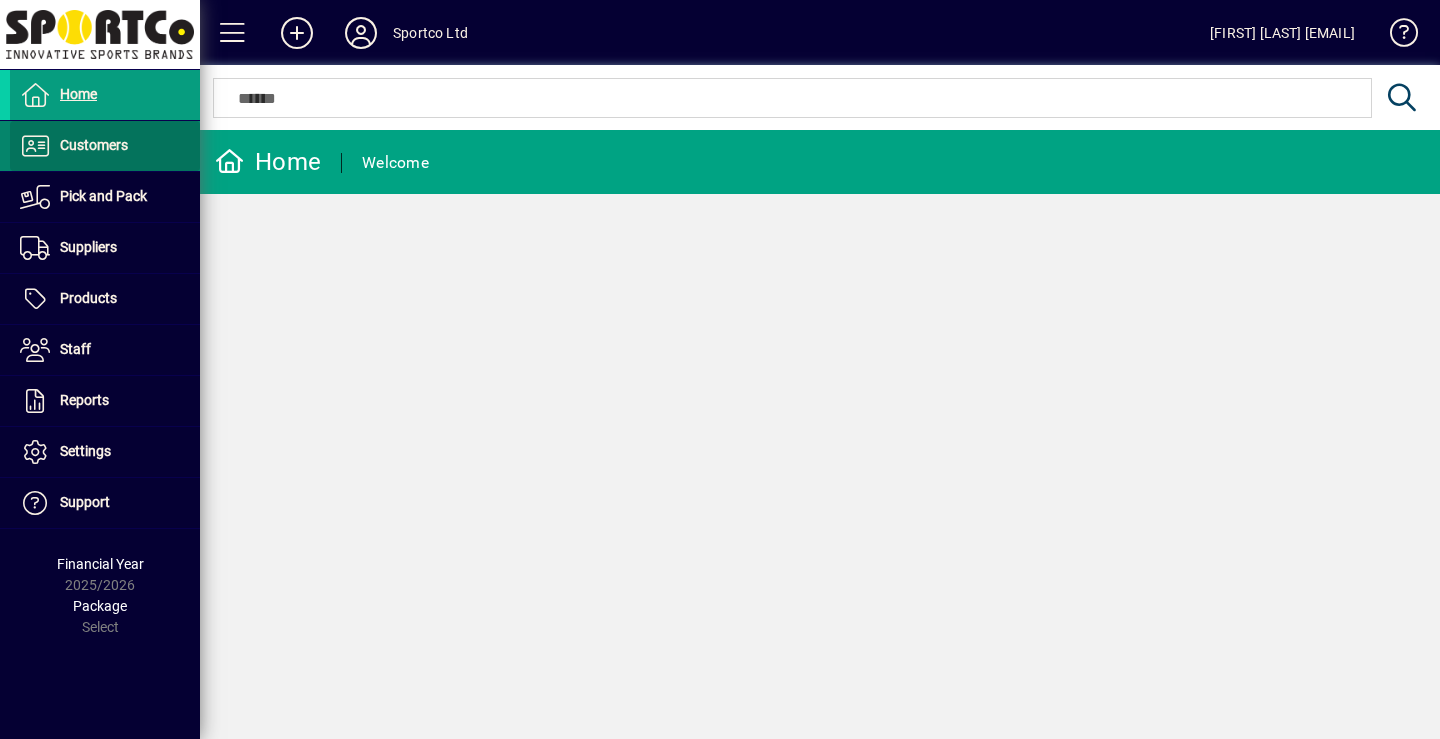 click on "Customers" at bounding box center (94, 145) 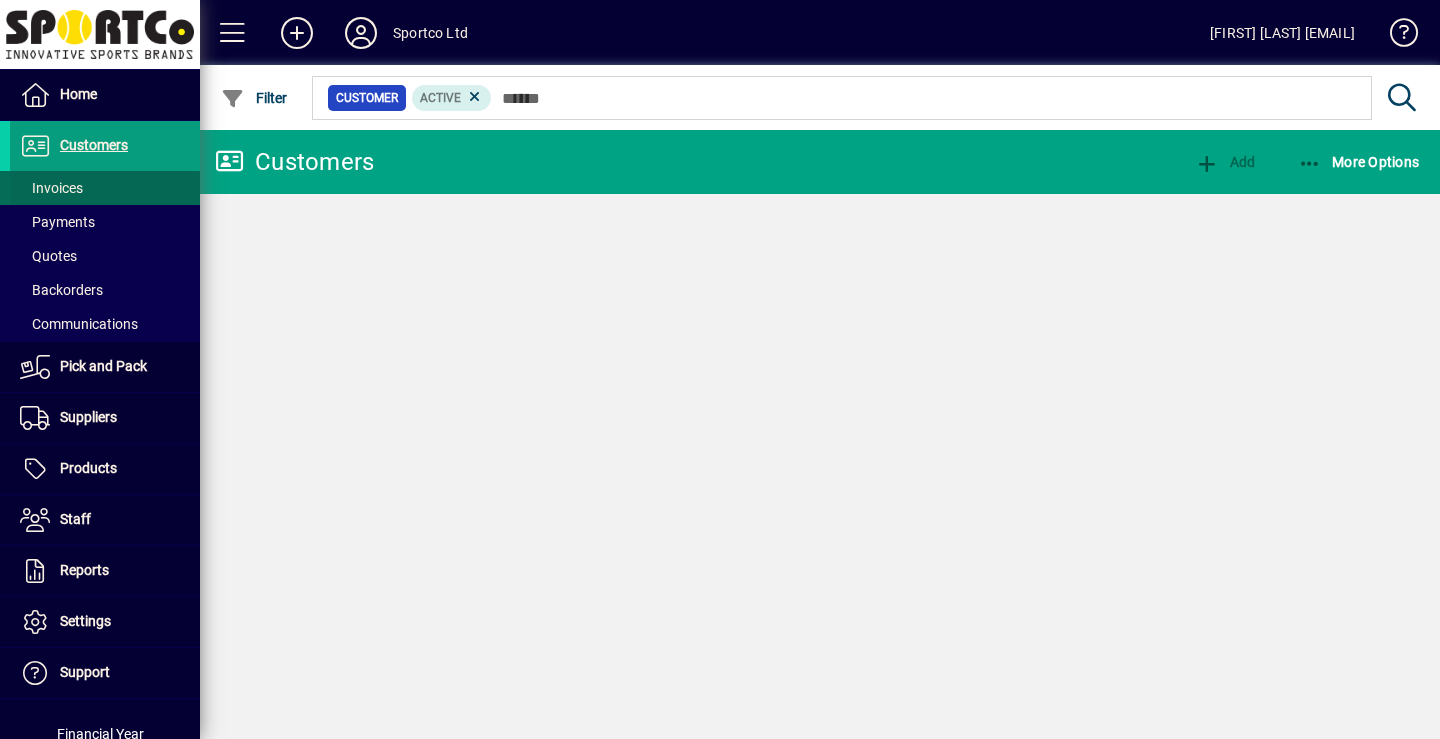 click on "Invoices" at bounding box center [51, 188] 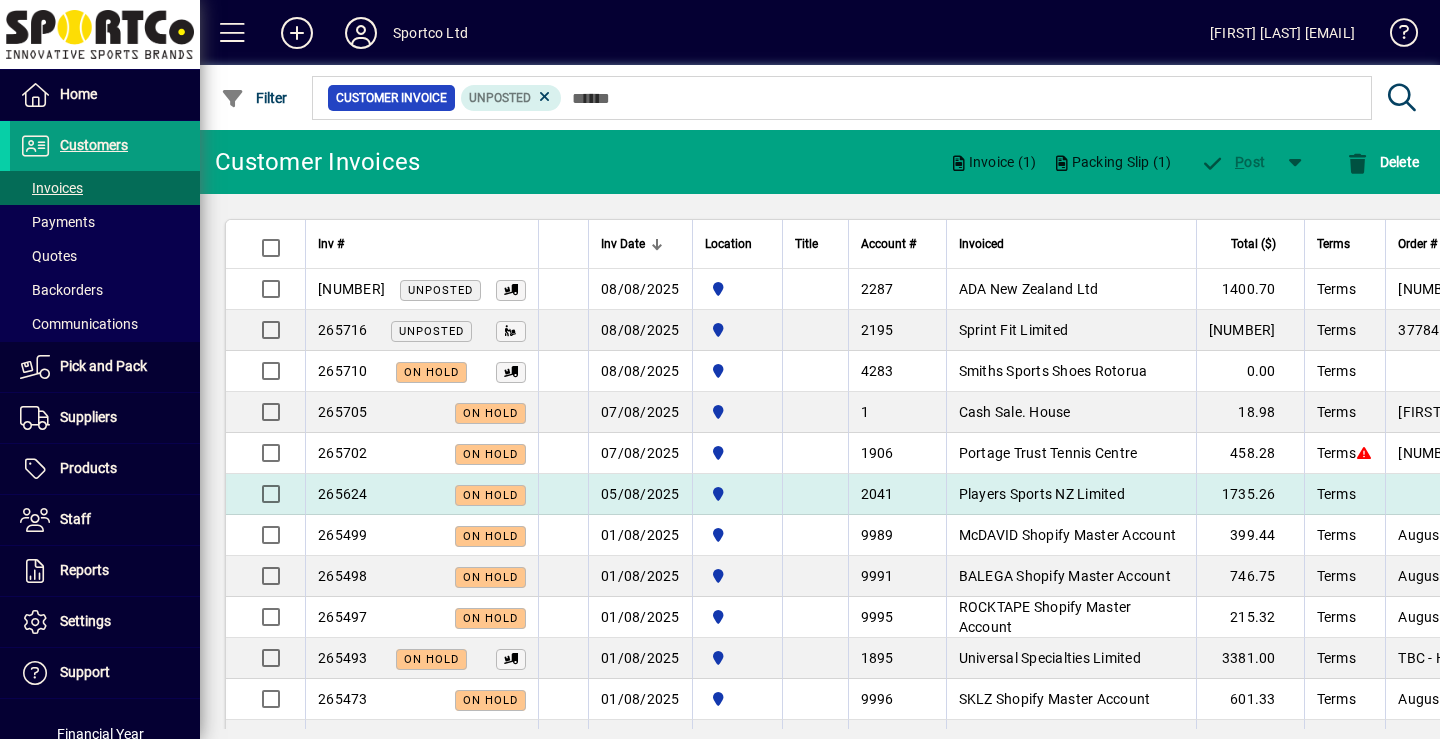 click on "Players Sports NZ Limited" at bounding box center (1042, 494) 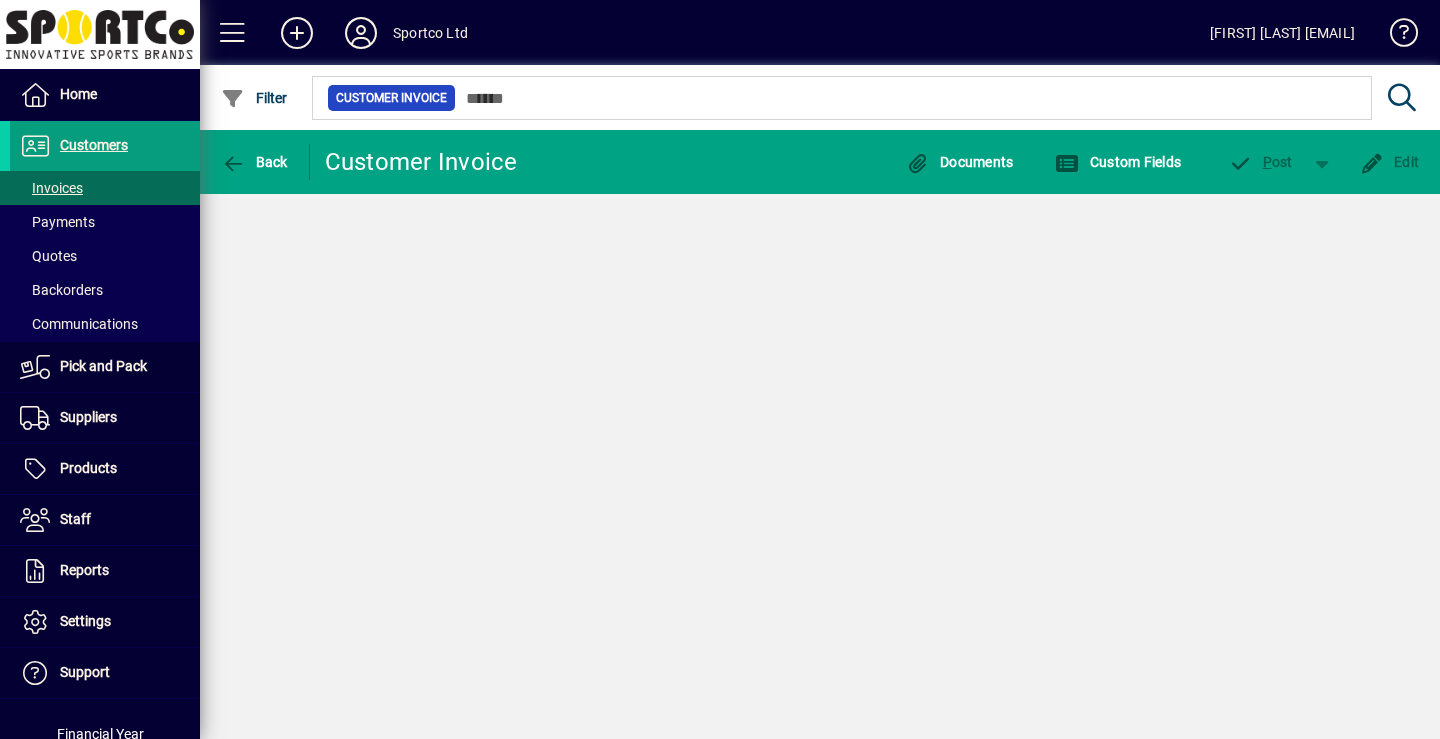 click on "Back  Customer Invoice  Documents Custom Fields P ost Edit" 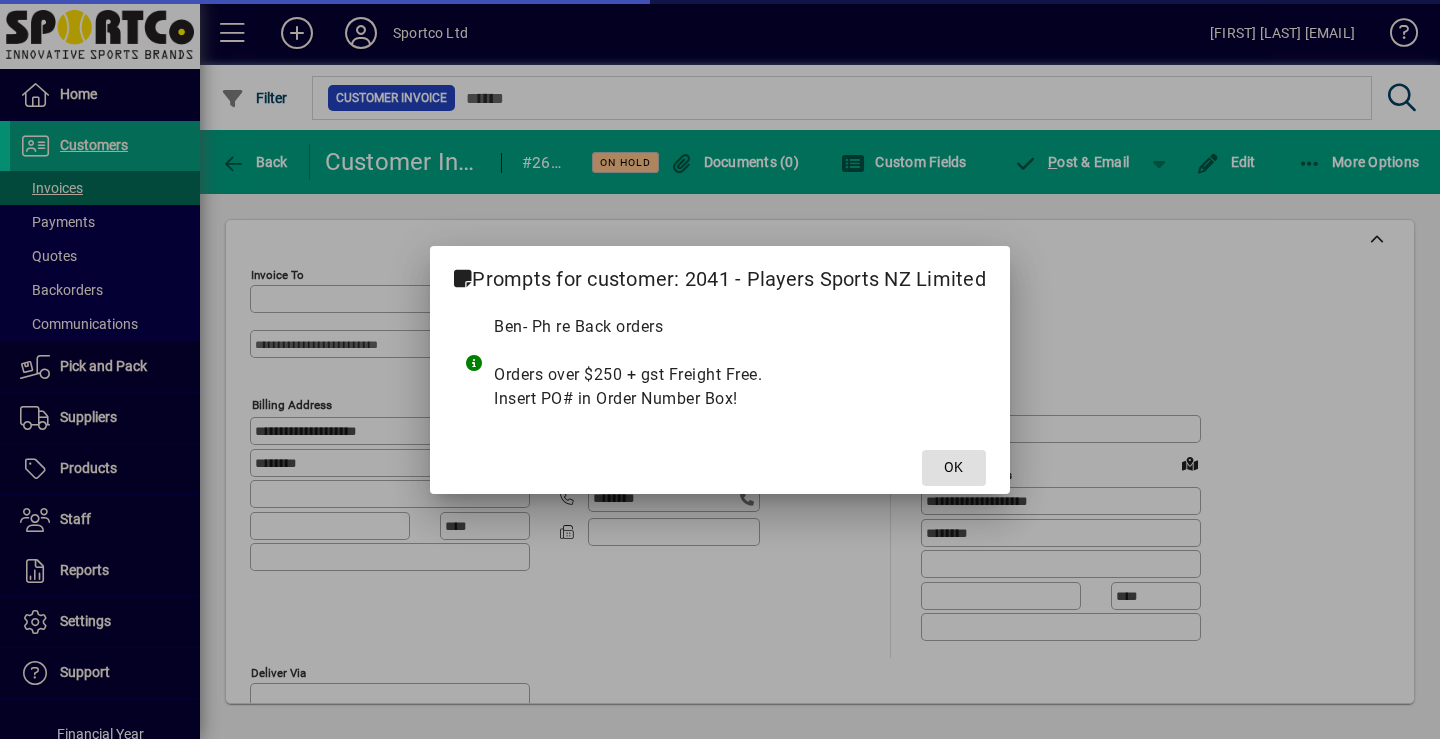 type on "**********" 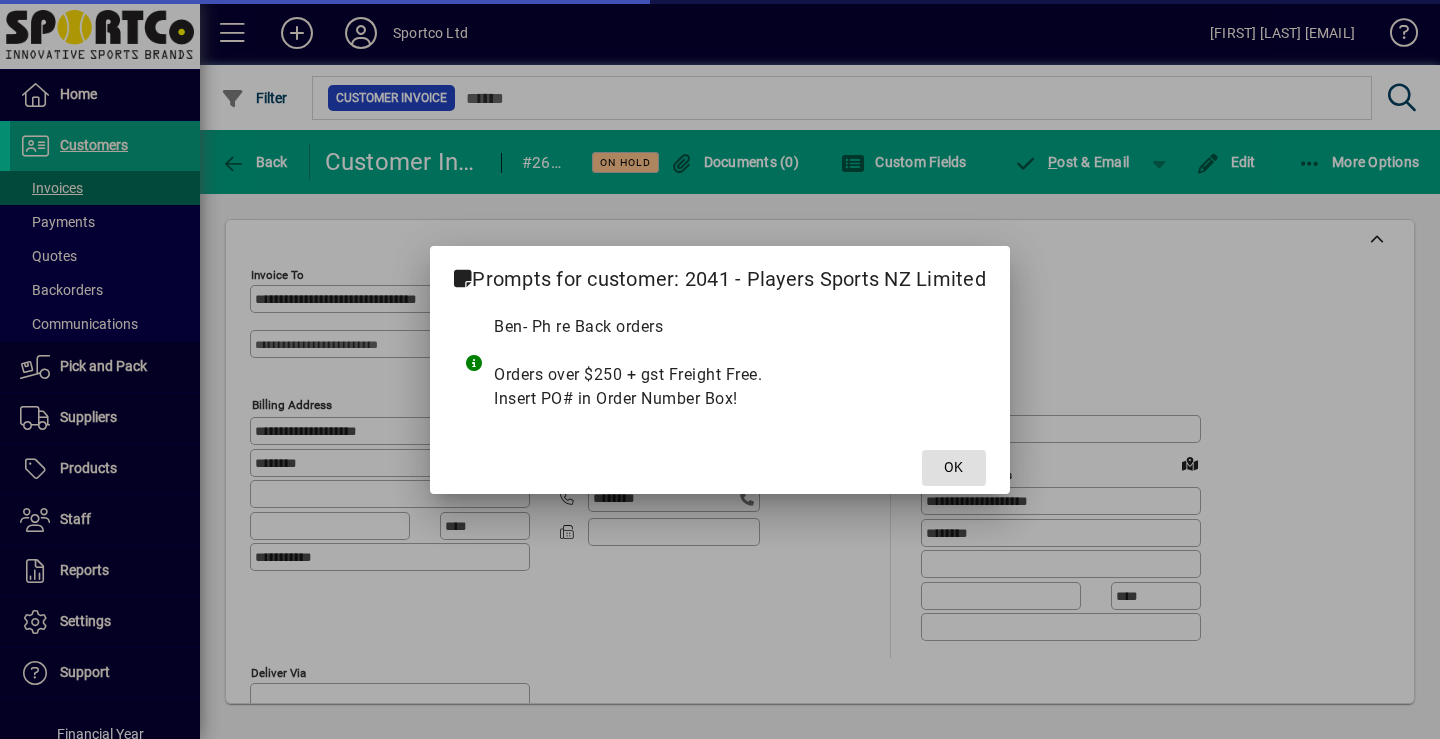 type on "**********" 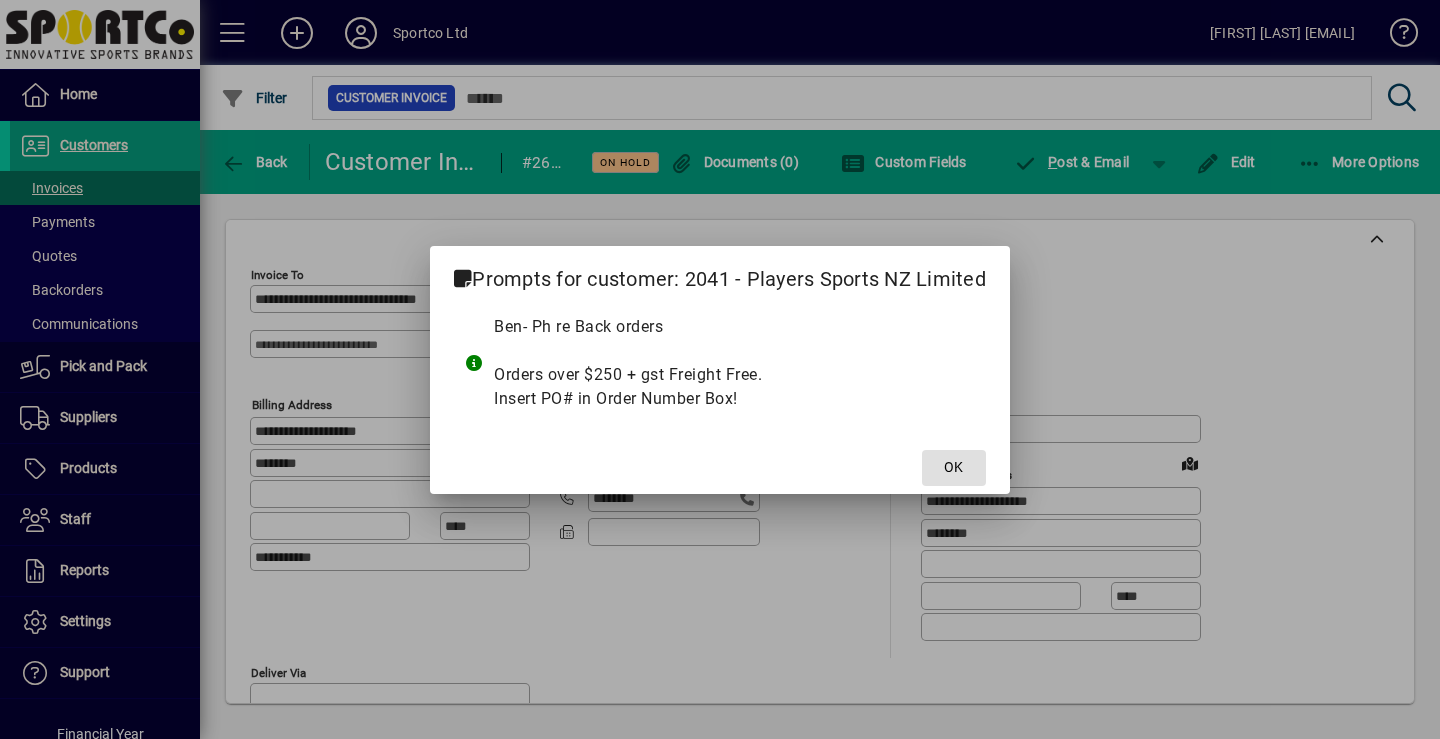 click 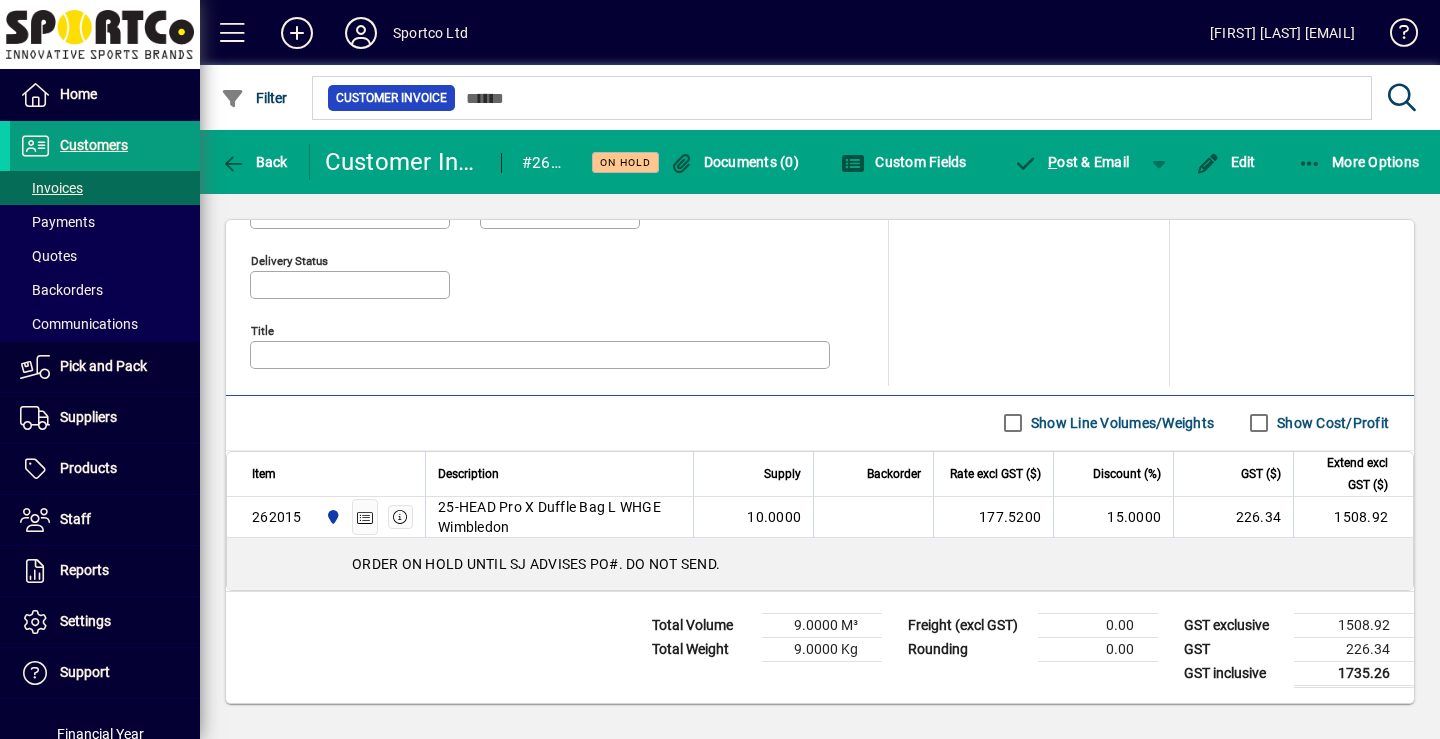 scroll, scrollTop: 953, scrollLeft: 0, axis: vertical 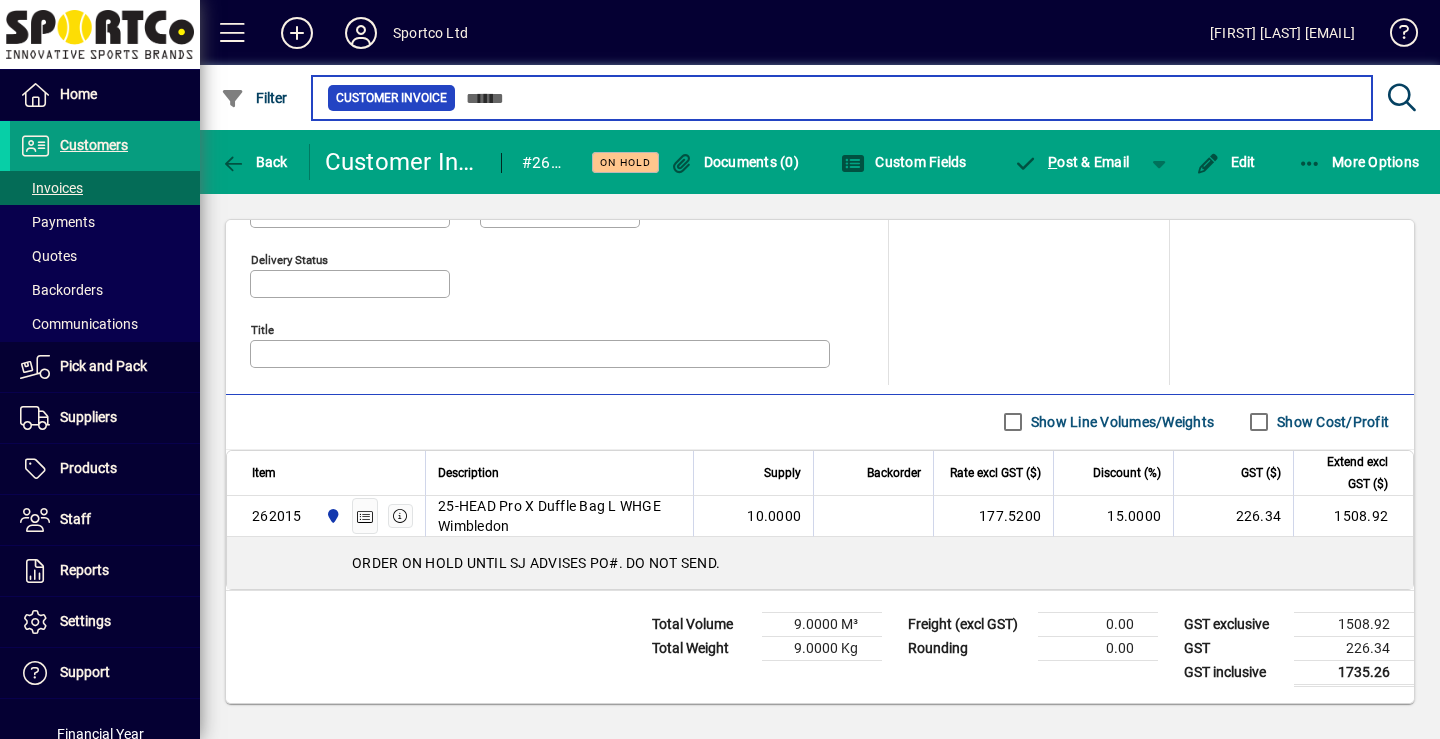 click at bounding box center (906, 98) 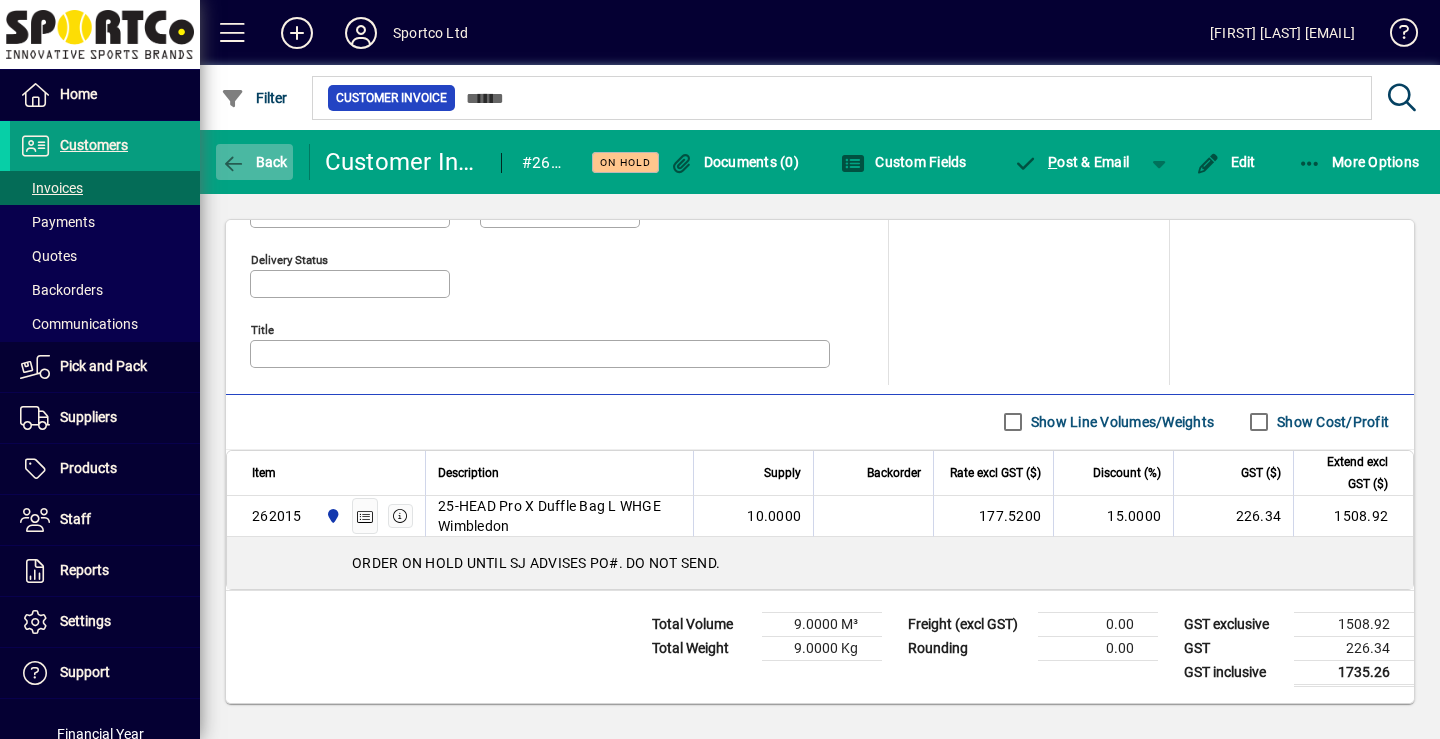 click 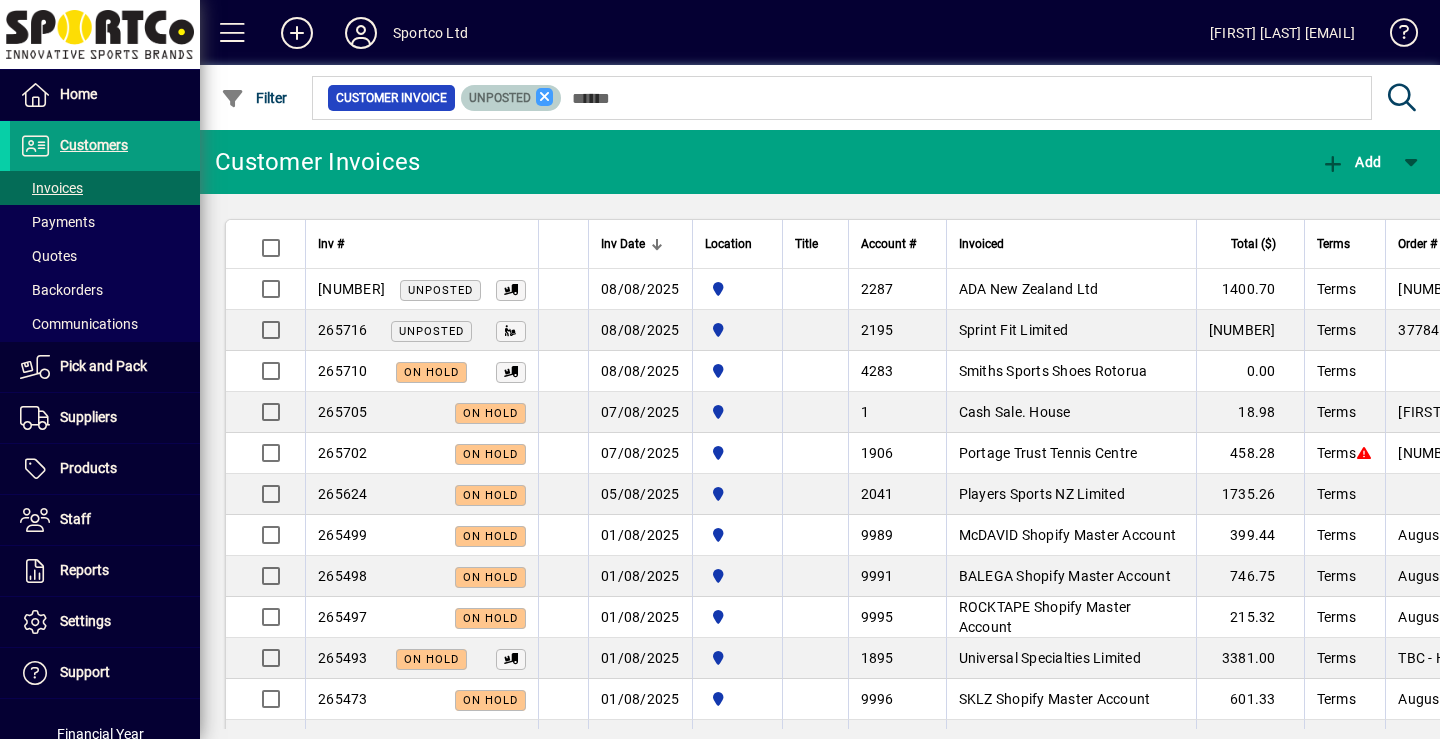 click at bounding box center (545, 97) 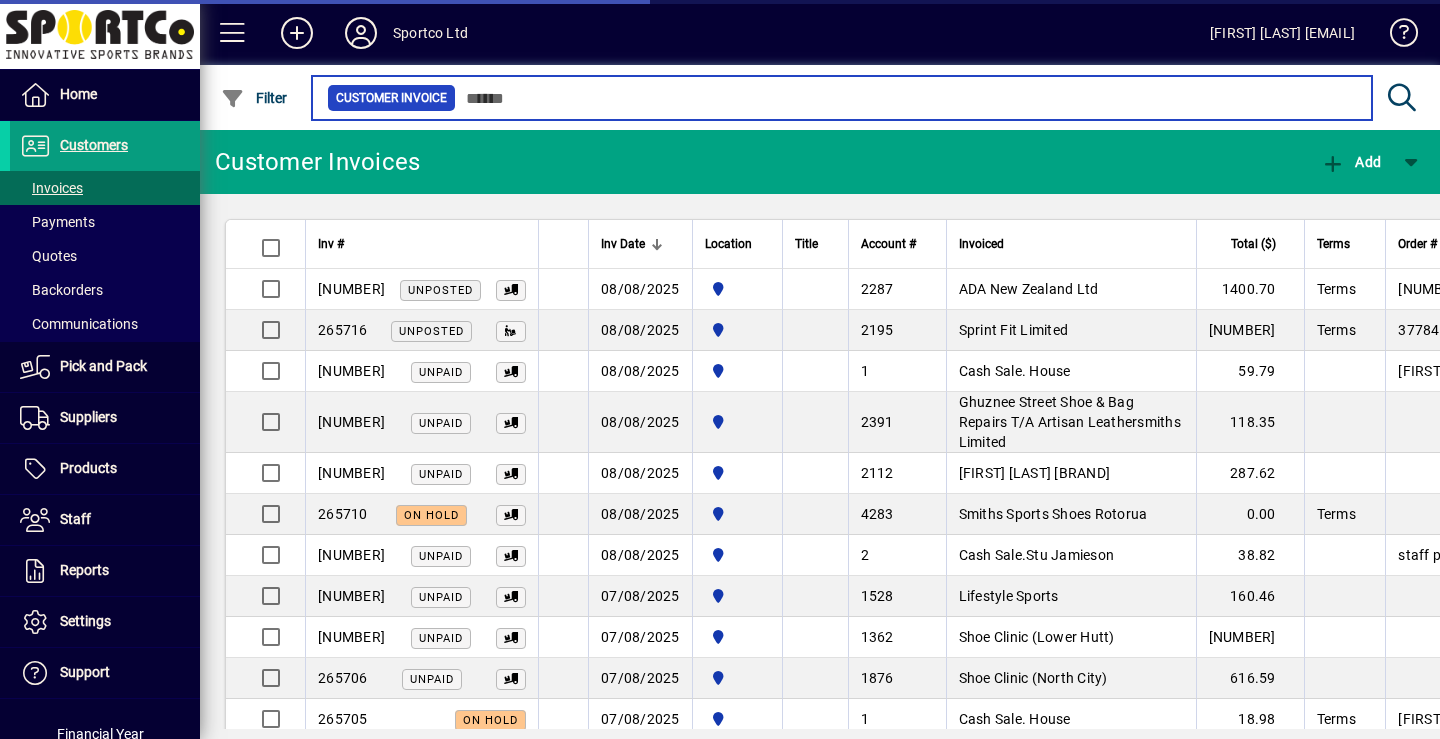 click at bounding box center (906, 98) 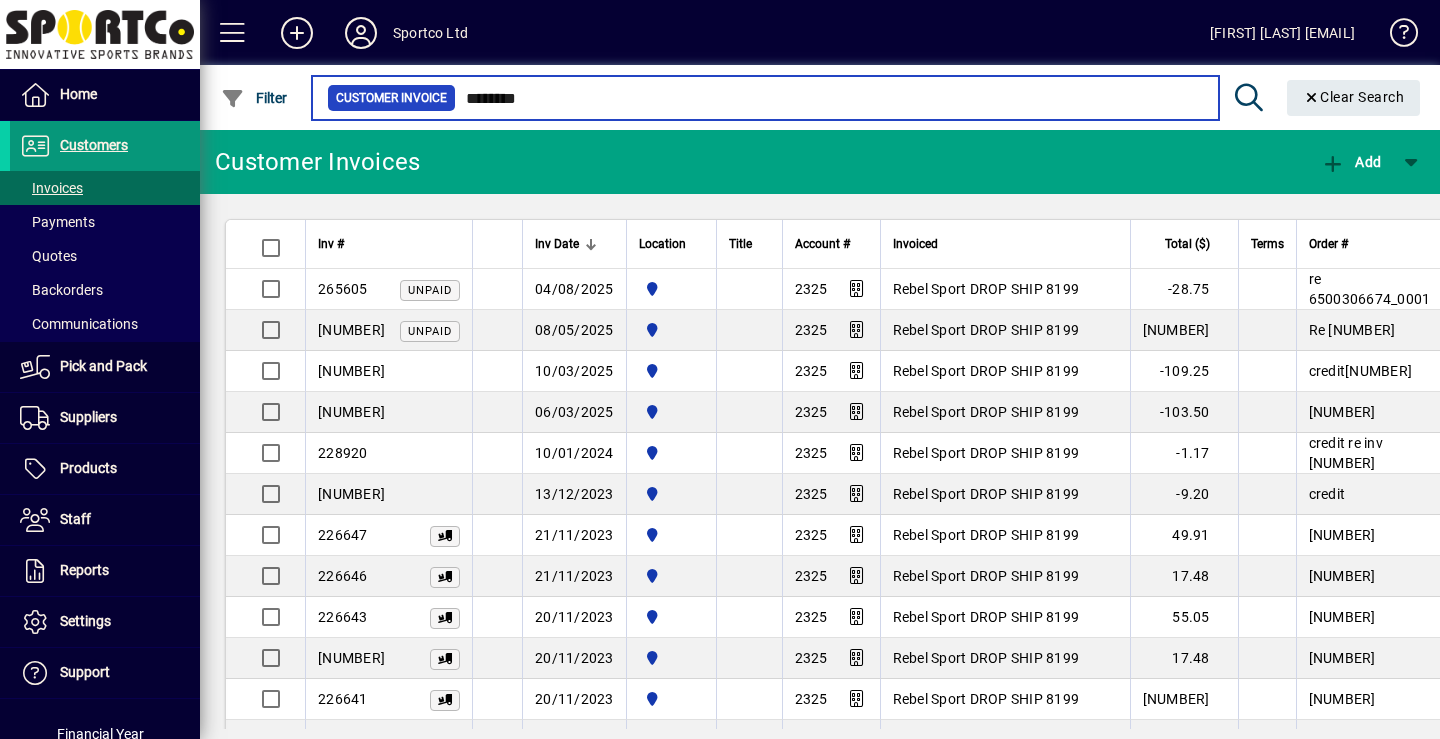 type on "********" 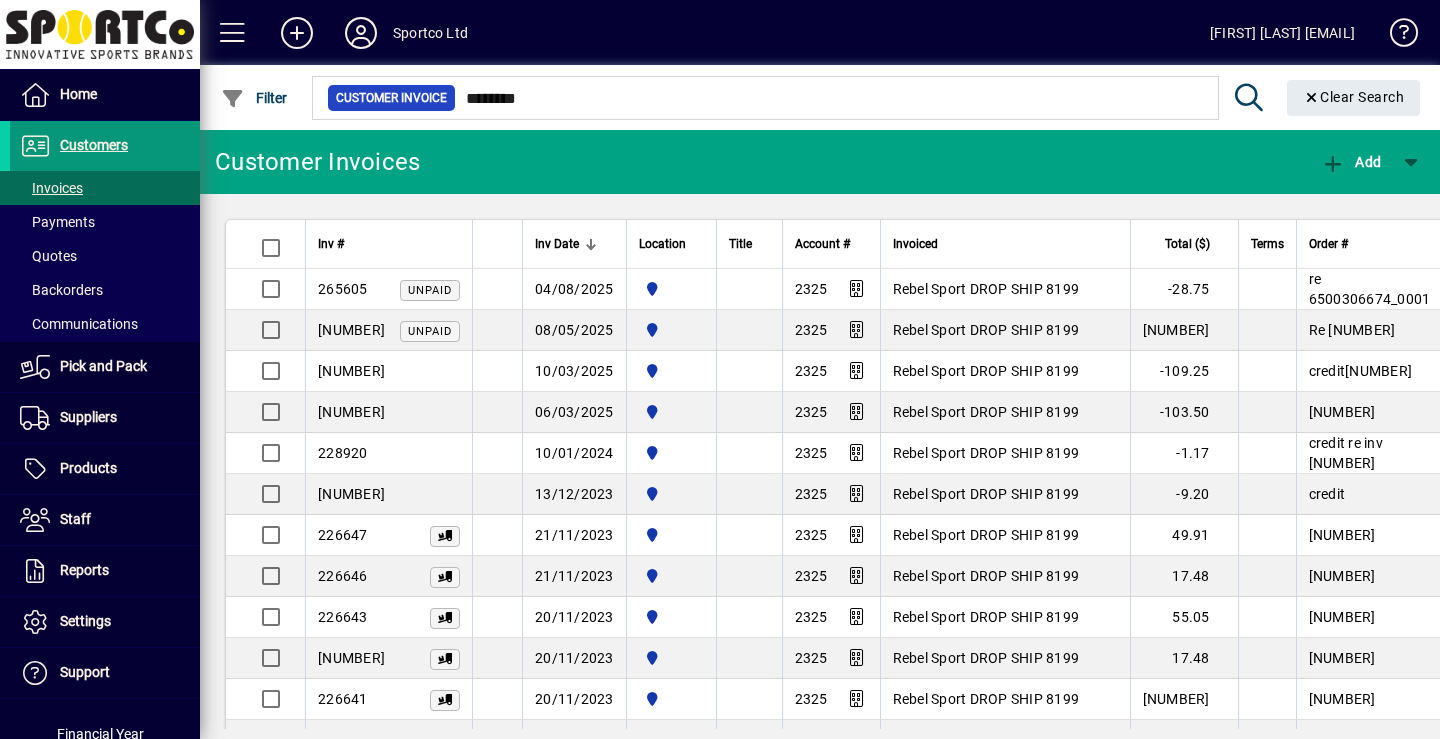 click on "Customers" at bounding box center [94, 145] 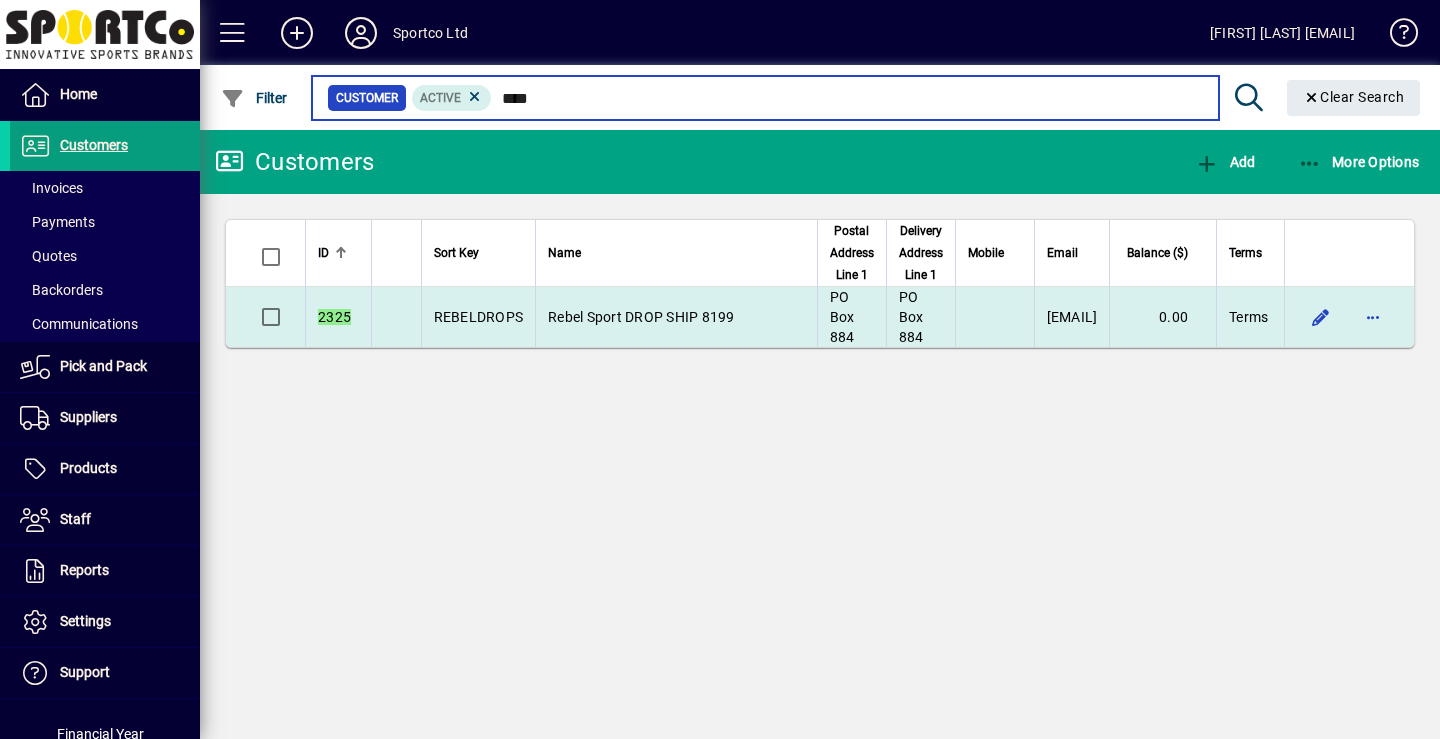 type on "****" 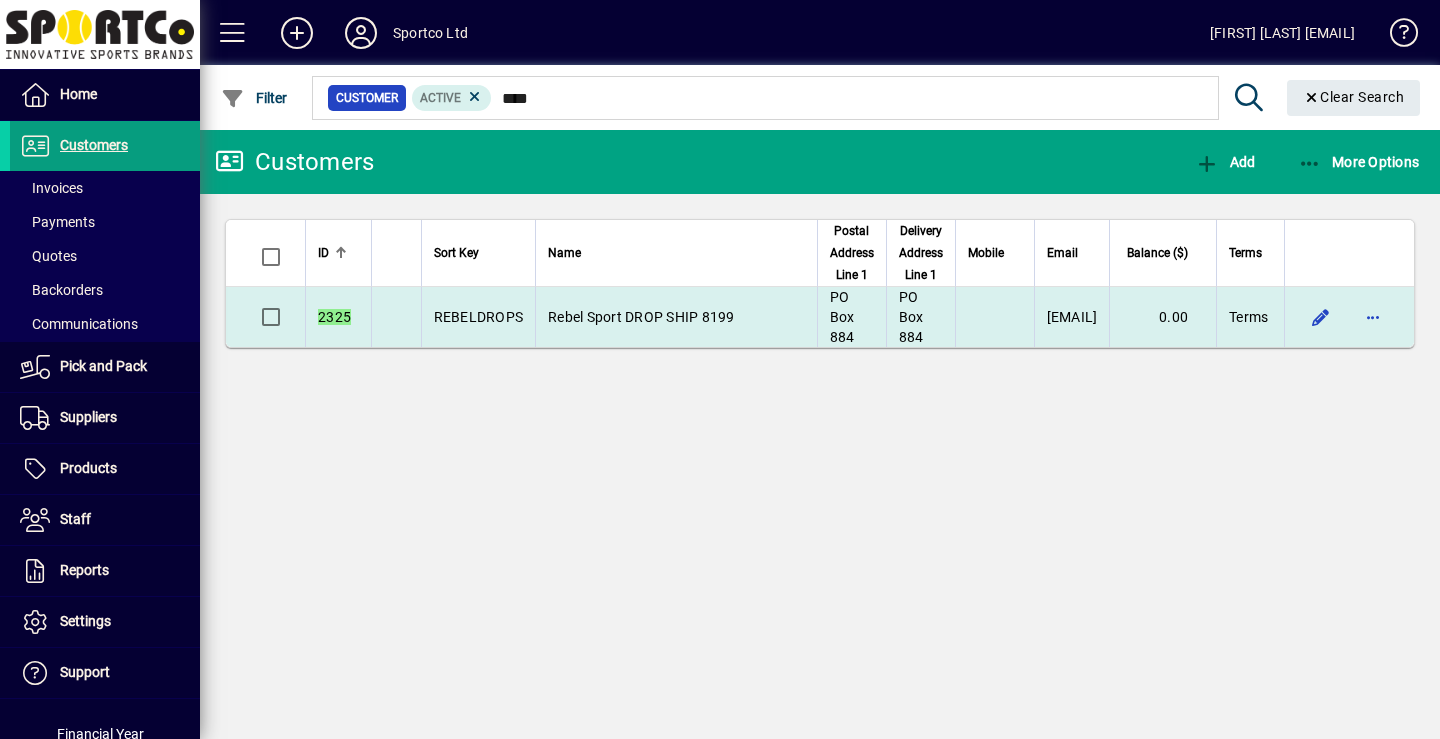click on "Rebel Sport DROP SHIP 8199" at bounding box center [641, 317] 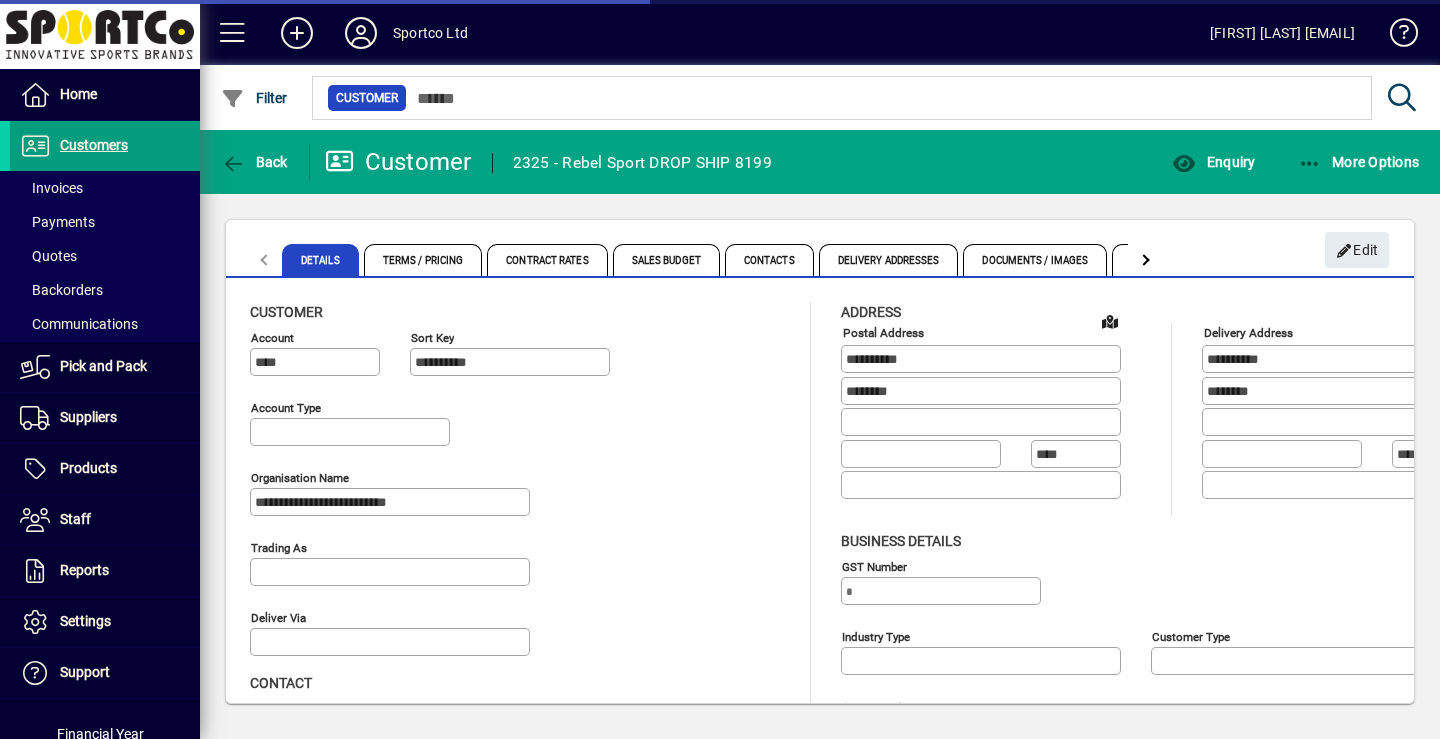 type on "**********" 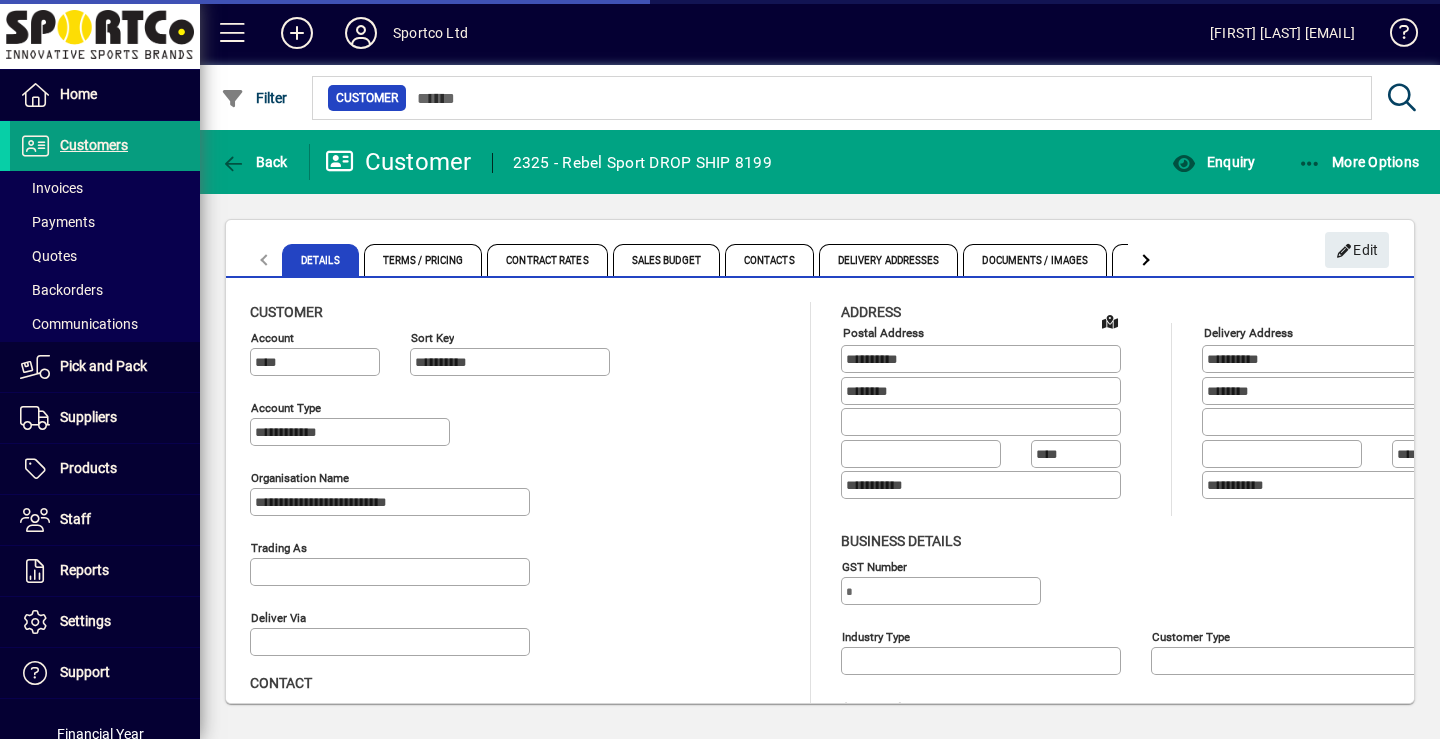 type on "**********" 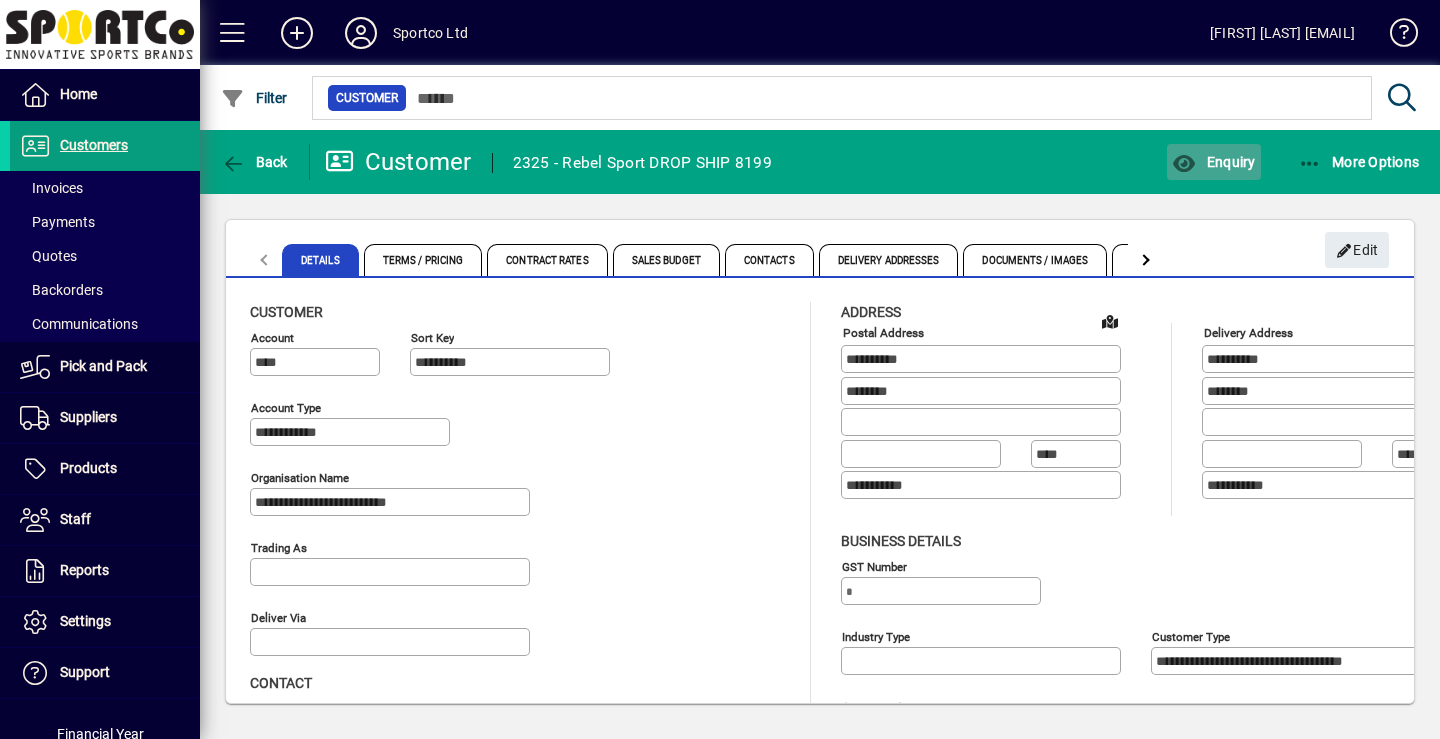 click on "Enquiry" 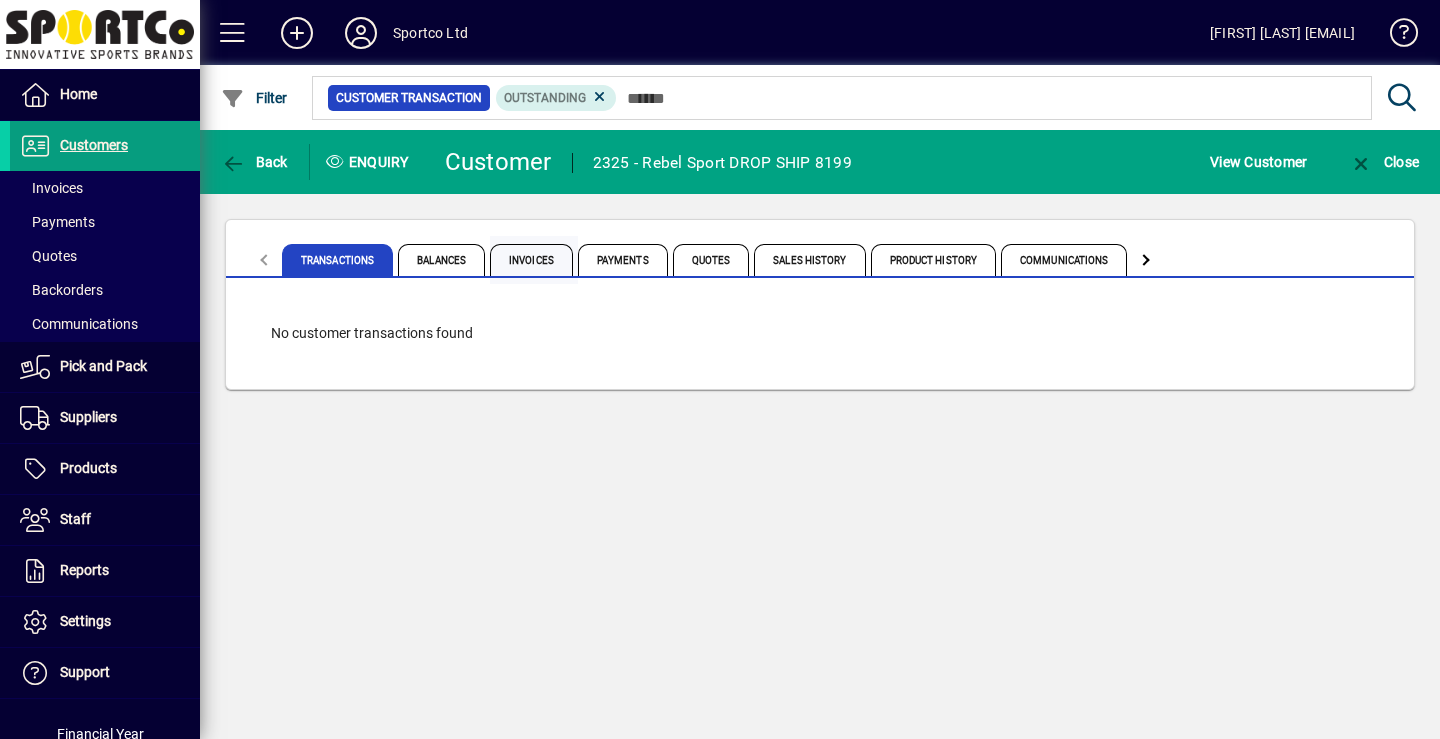 click on "Invoices" at bounding box center (531, 260) 